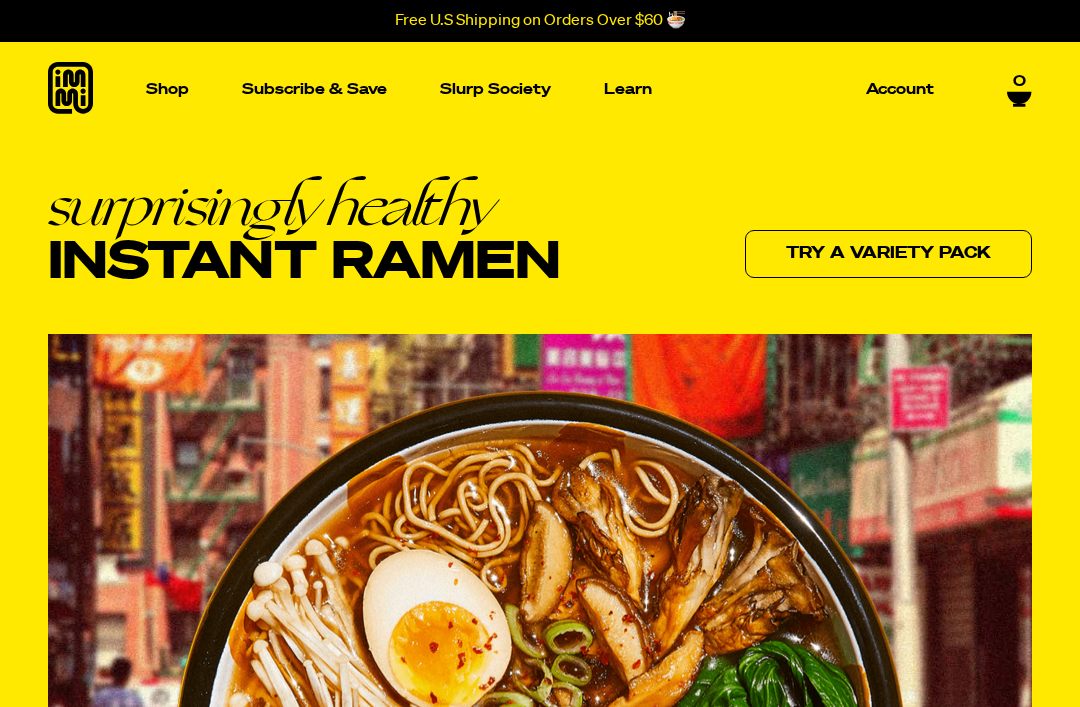 scroll, scrollTop: 0, scrollLeft: 0, axis: both 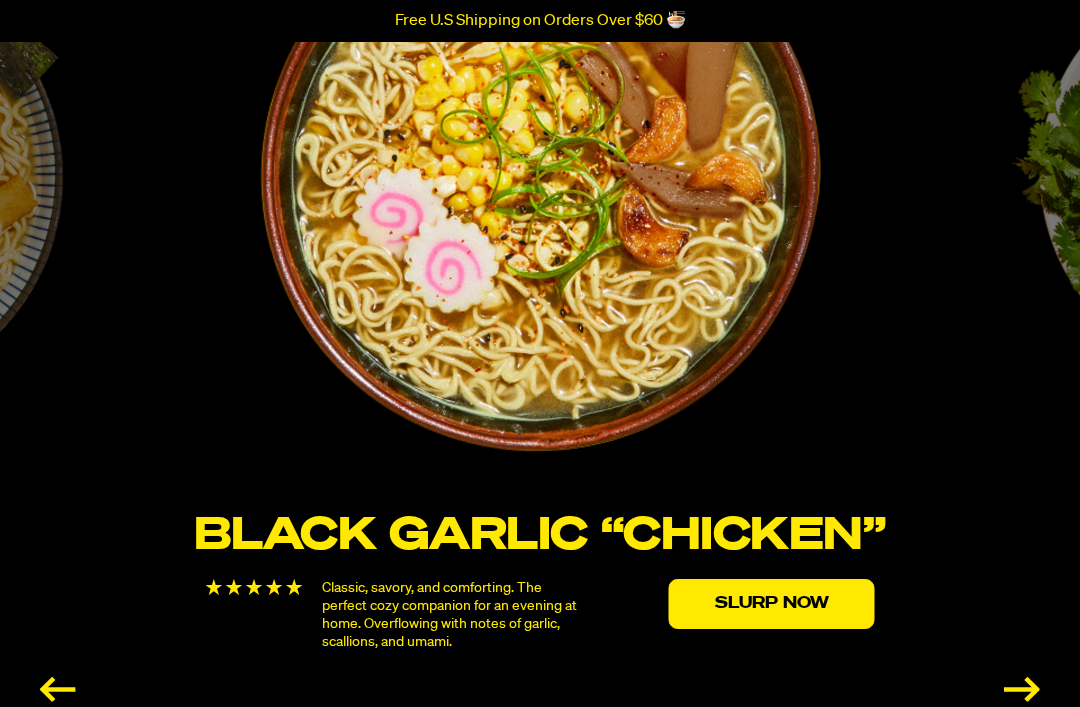 click at bounding box center [1022, 689] 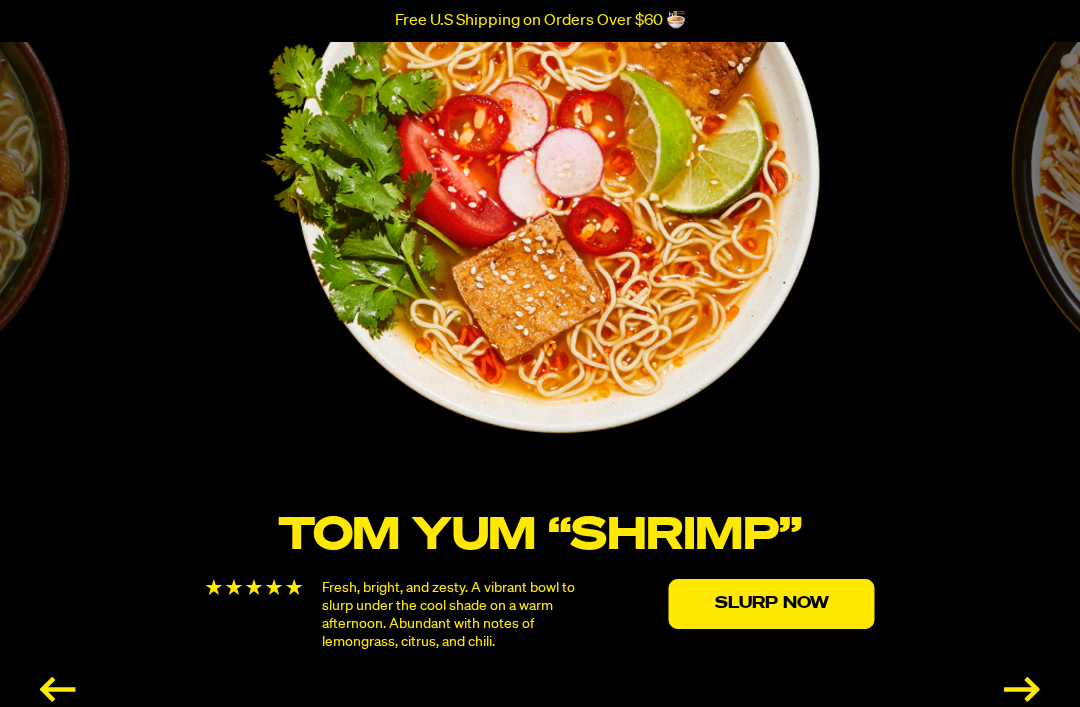 click at bounding box center (1022, 689) 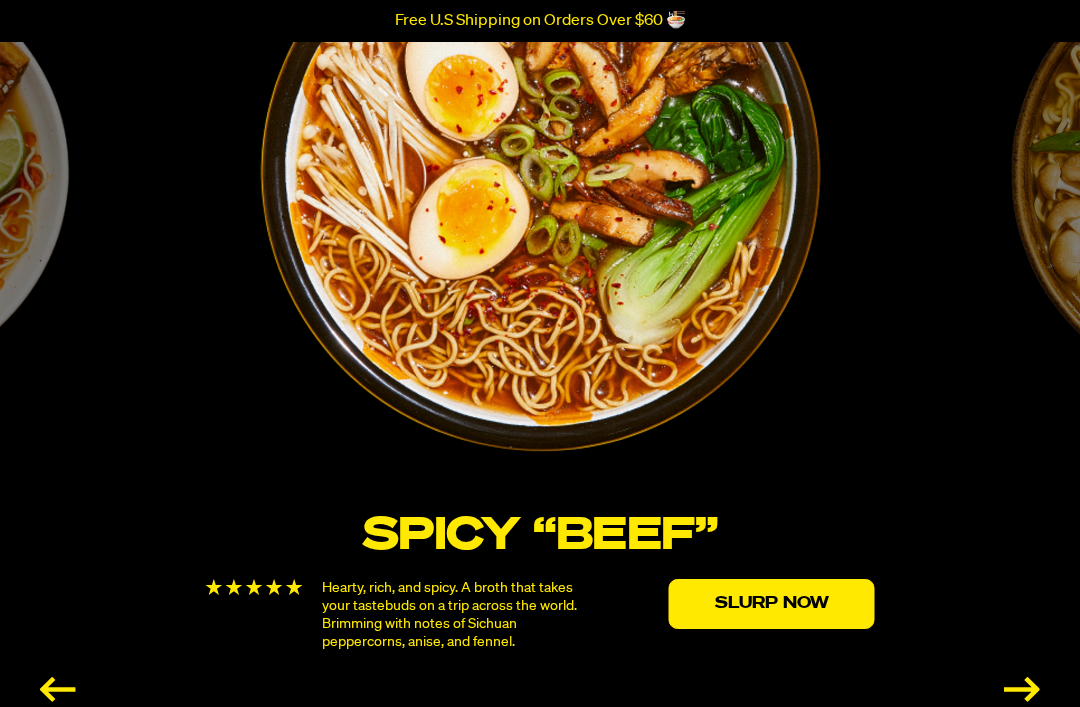 click at bounding box center [1022, 689] 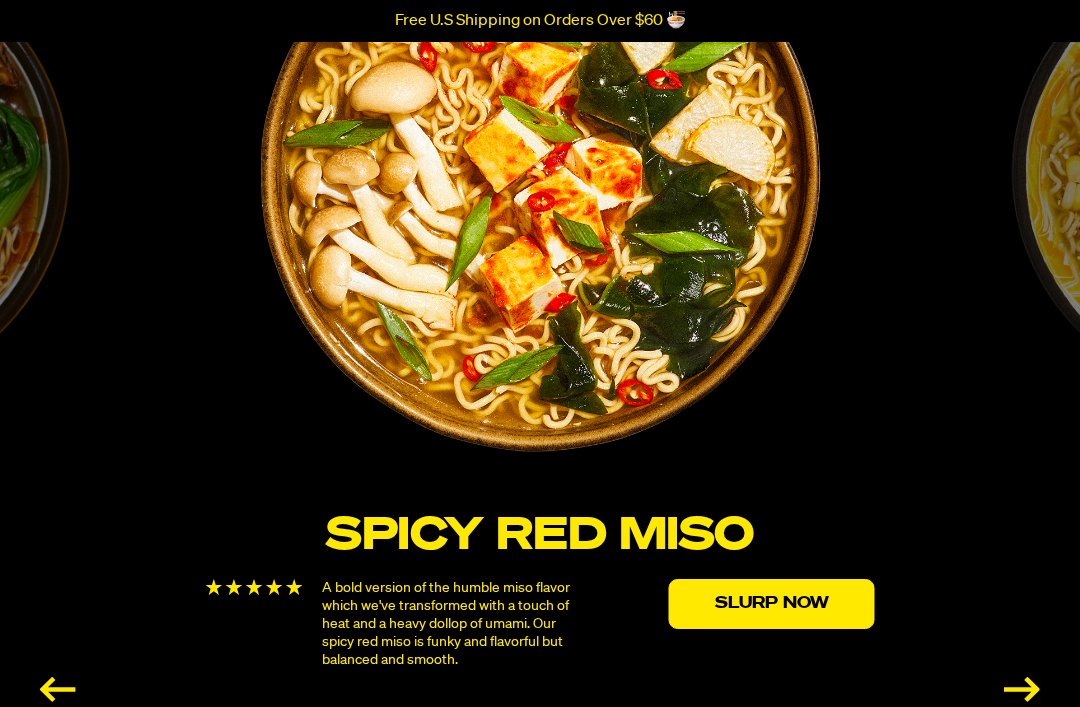 click at bounding box center (1022, 689) 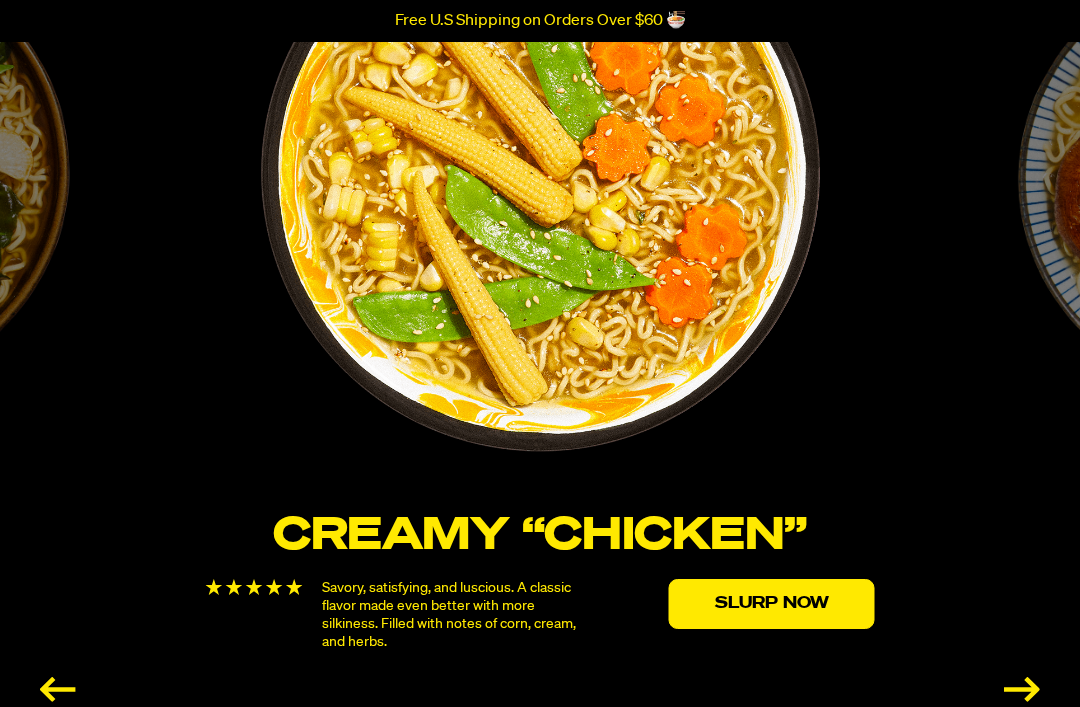 click on "Slurp Now" at bounding box center (772, 604) 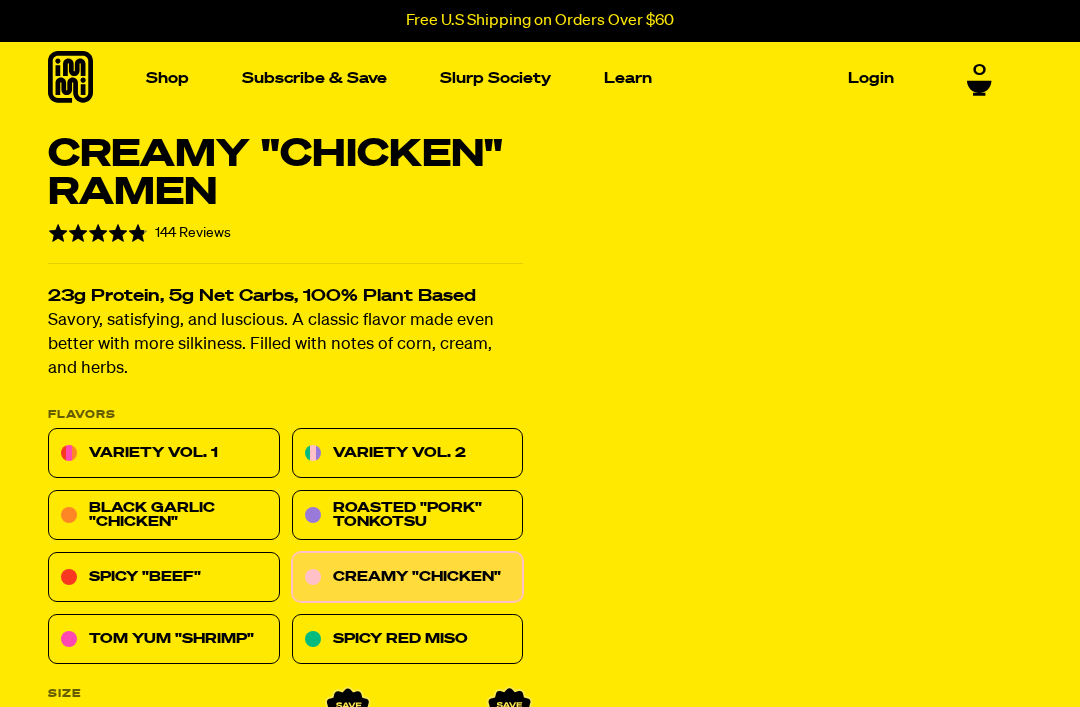scroll, scrollTop: 0, scrollLeft: 0, axis: both 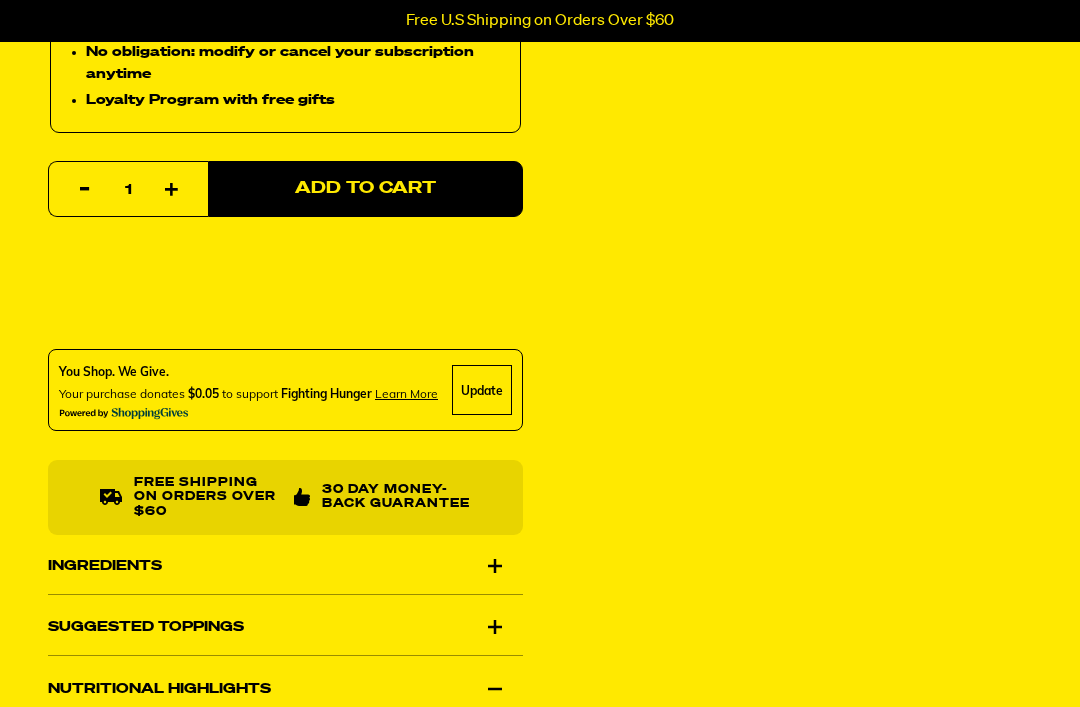 click on "Ingredients" at bounding box center [285, 566] 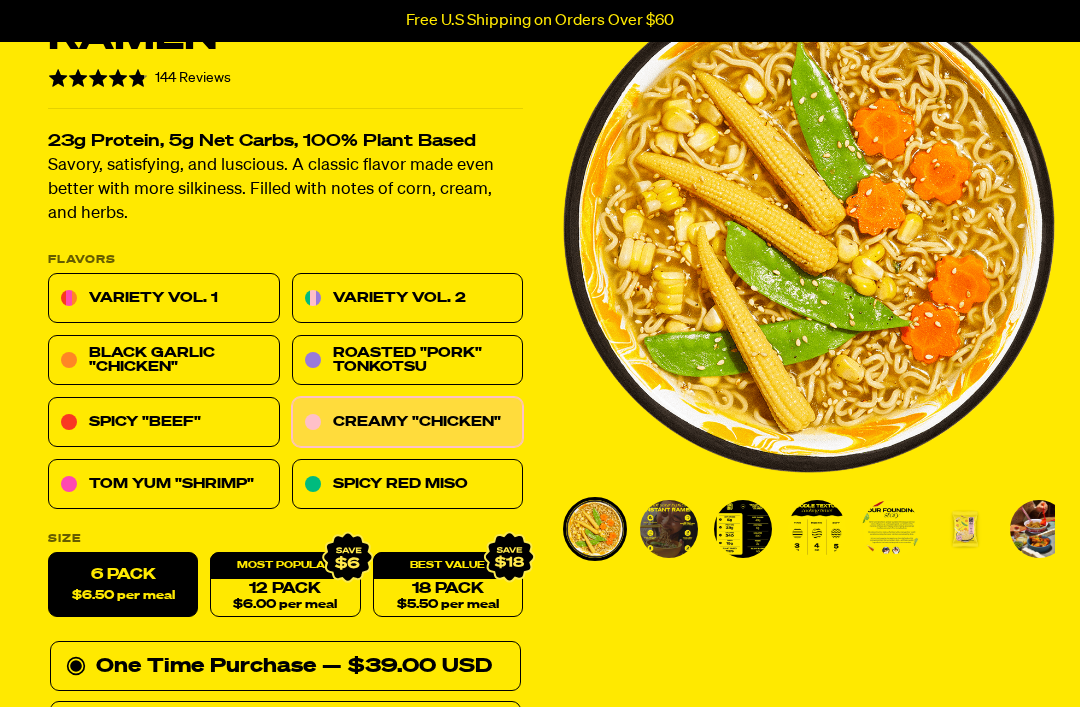 scroll, scrollTop: 0, scrollLeft: 0, axis: both 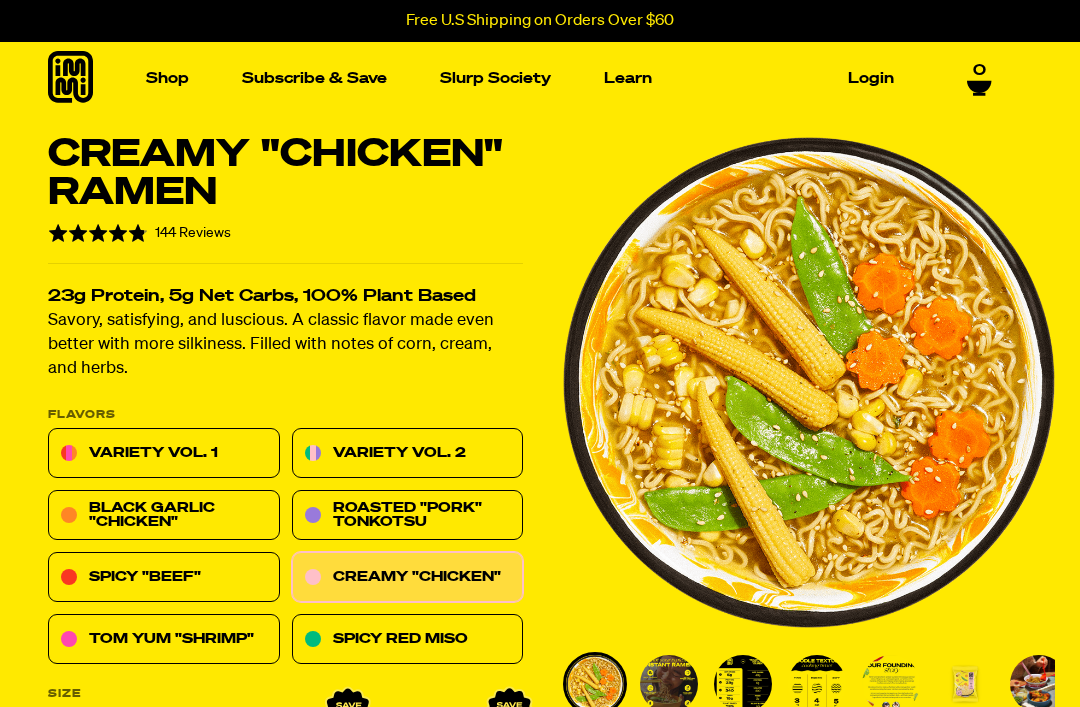 click on "Variety Vol. 1" at bounding box center (164, 454) 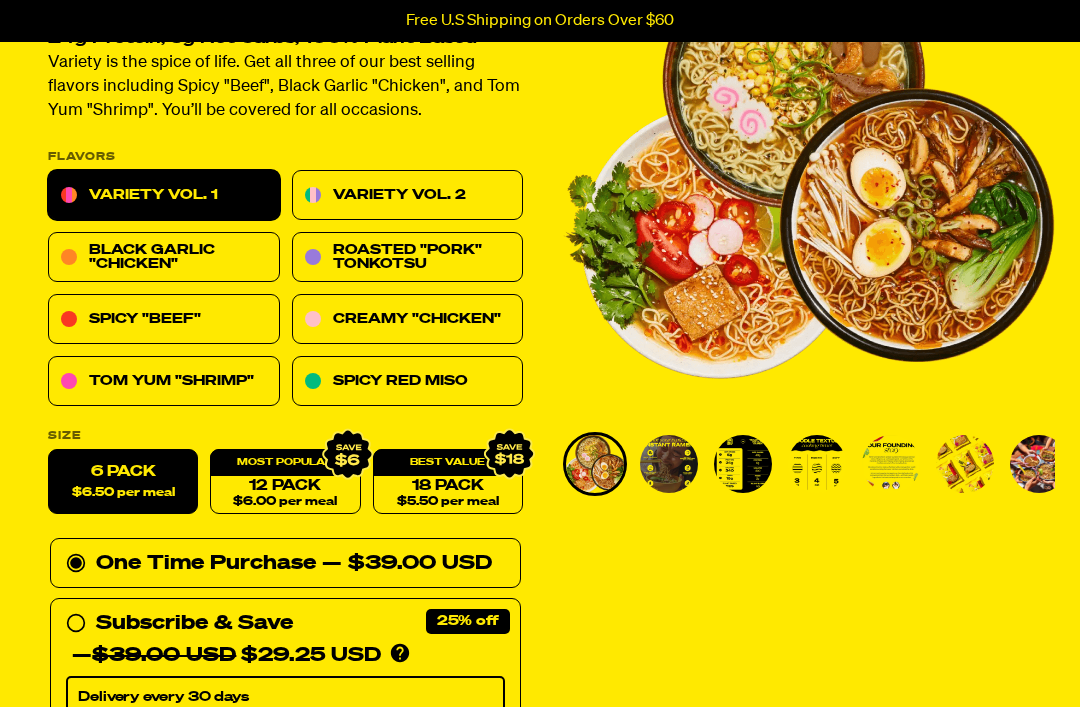 scroll, scrollTop: 220, scrollLeft: 0, axis: vertical 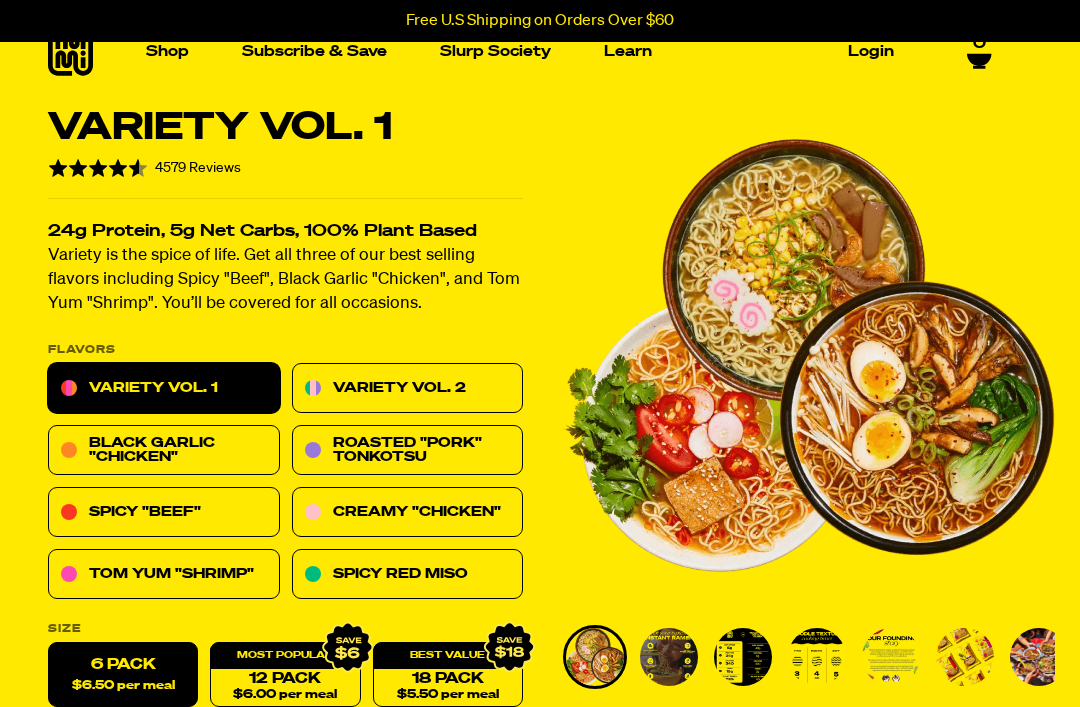 click on "Variety Vol. 2" at bounding box center [408, 389] 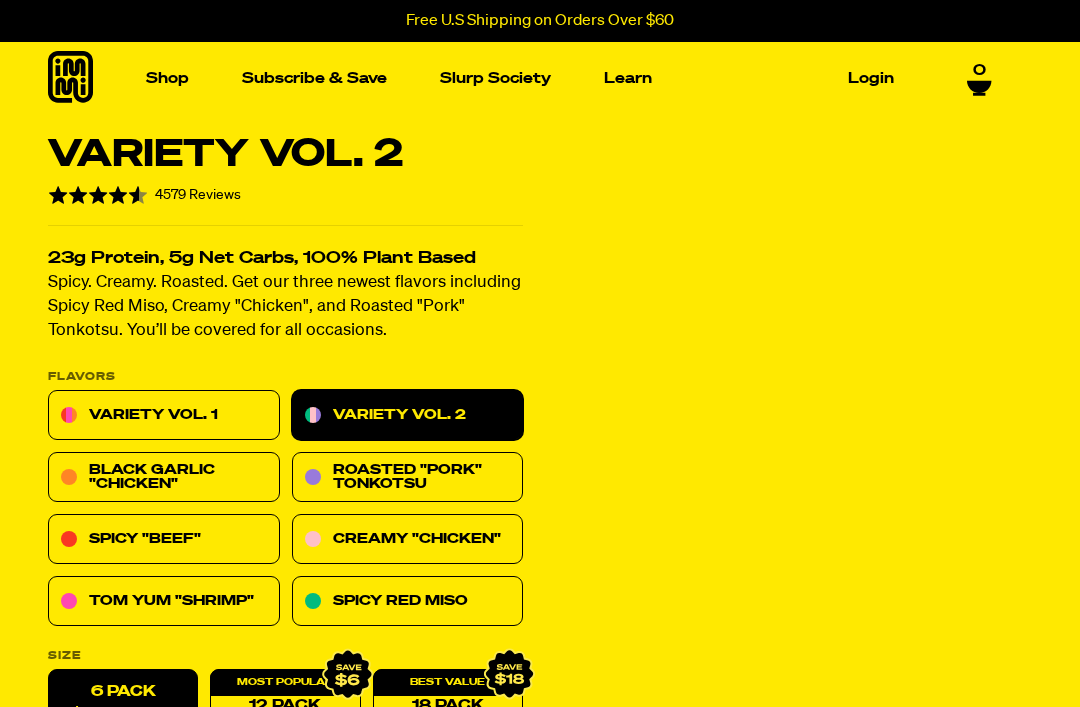 scroll, scrollTop: 0, scrollLeft: 0, axis: both 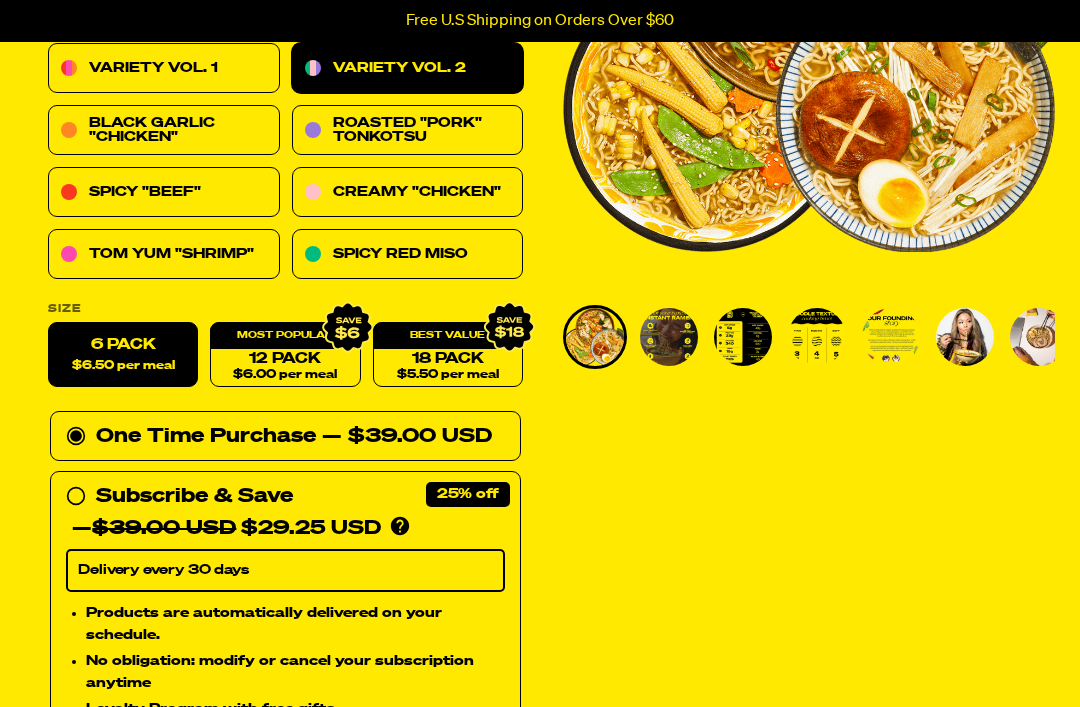 click on "12 Pack
$6.00 per meal" at bounding box center (285, 355) 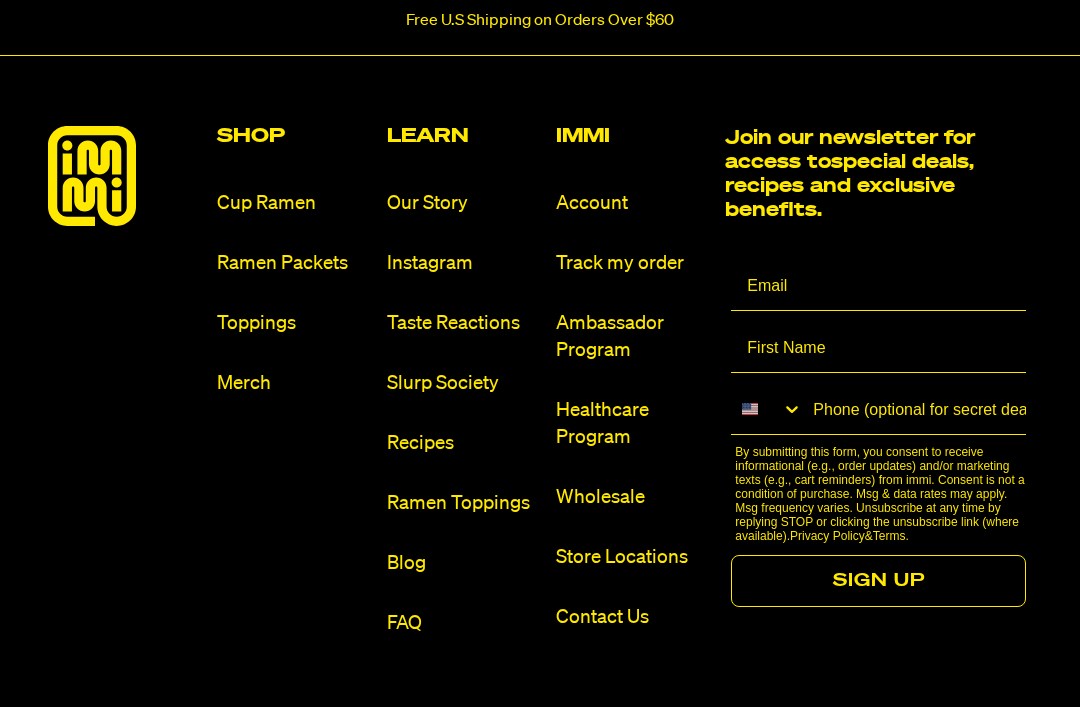 scroll, scrollTop: 10109, scrollLeft: 0, axis: vertical 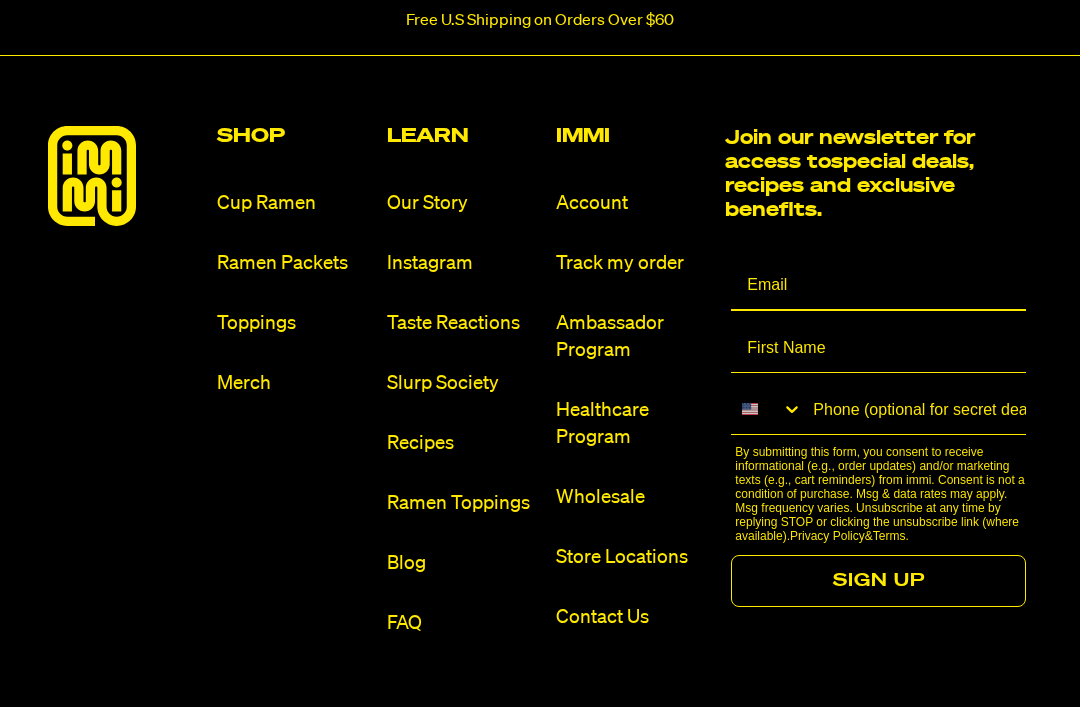 click at bounding box center [878, 286] 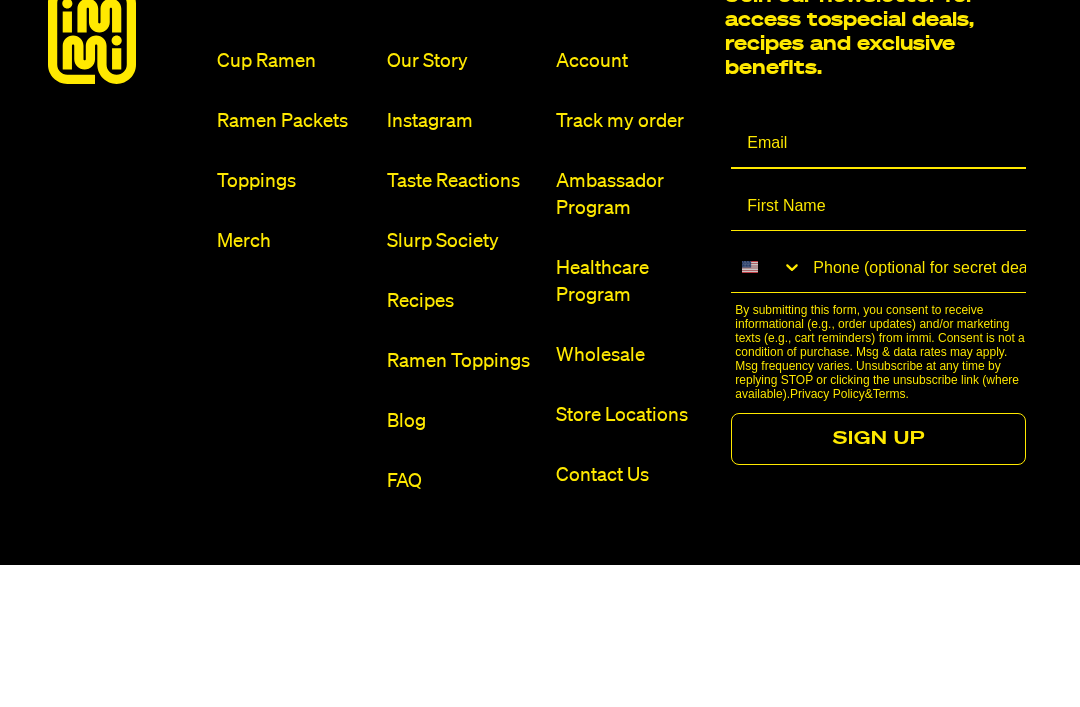 type on "di.puplava@gmail.com" 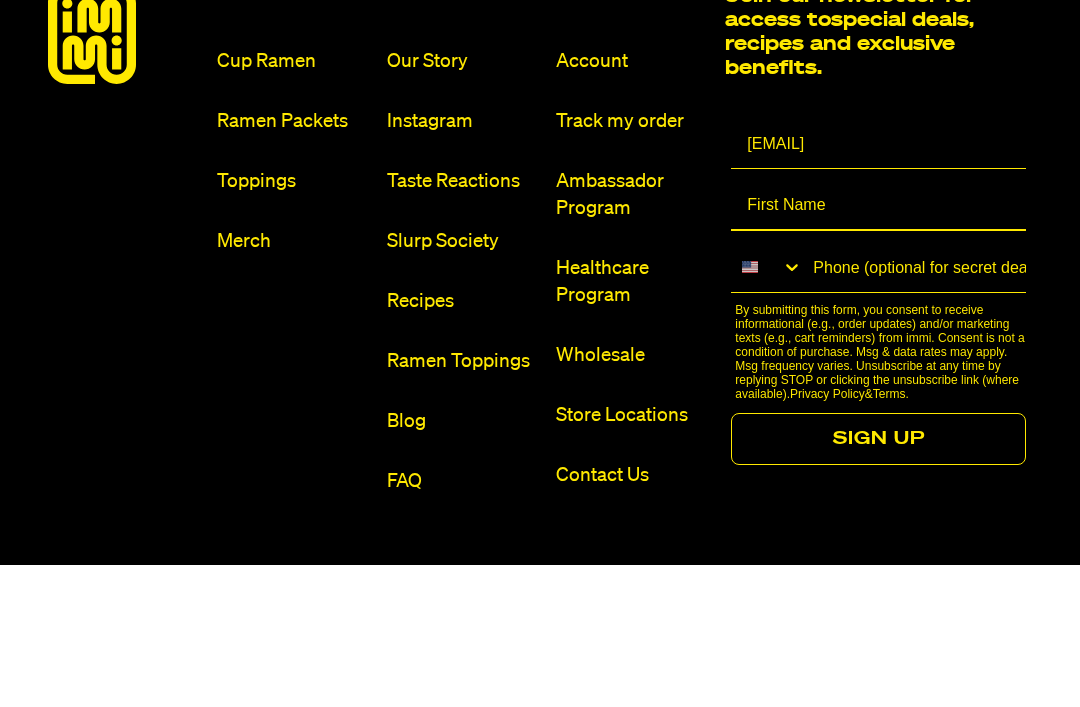 scroll, scrollTop: 0, scrollLeft: 0, axis: both 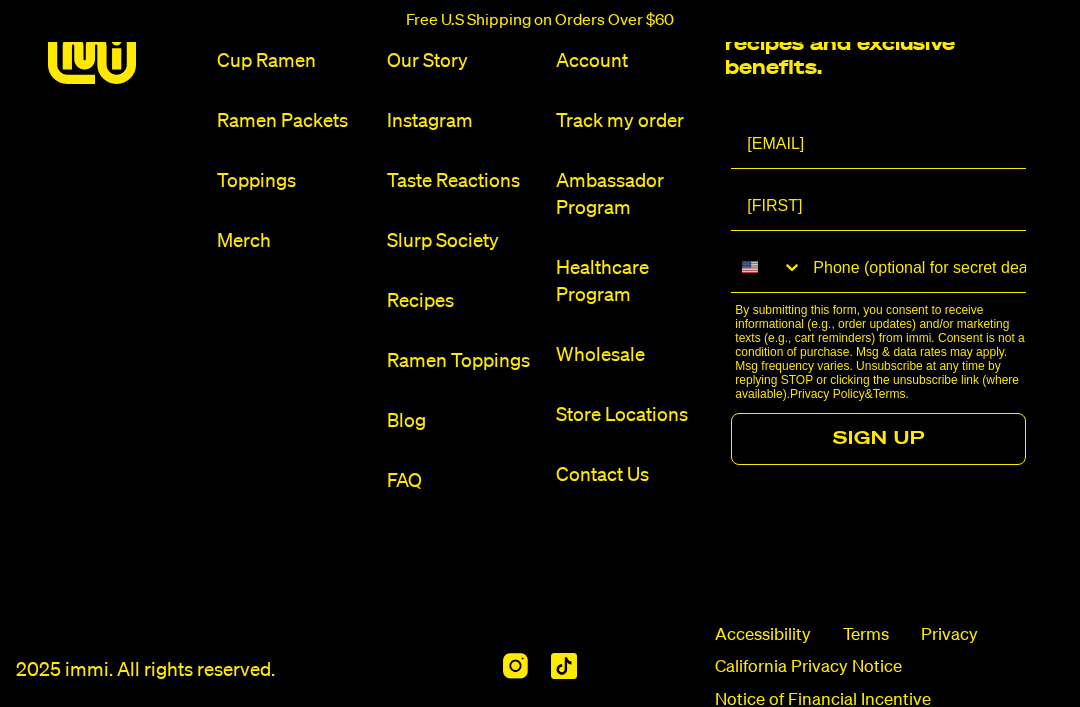 click on "SIGN UP" at bounding box center (878, 439) 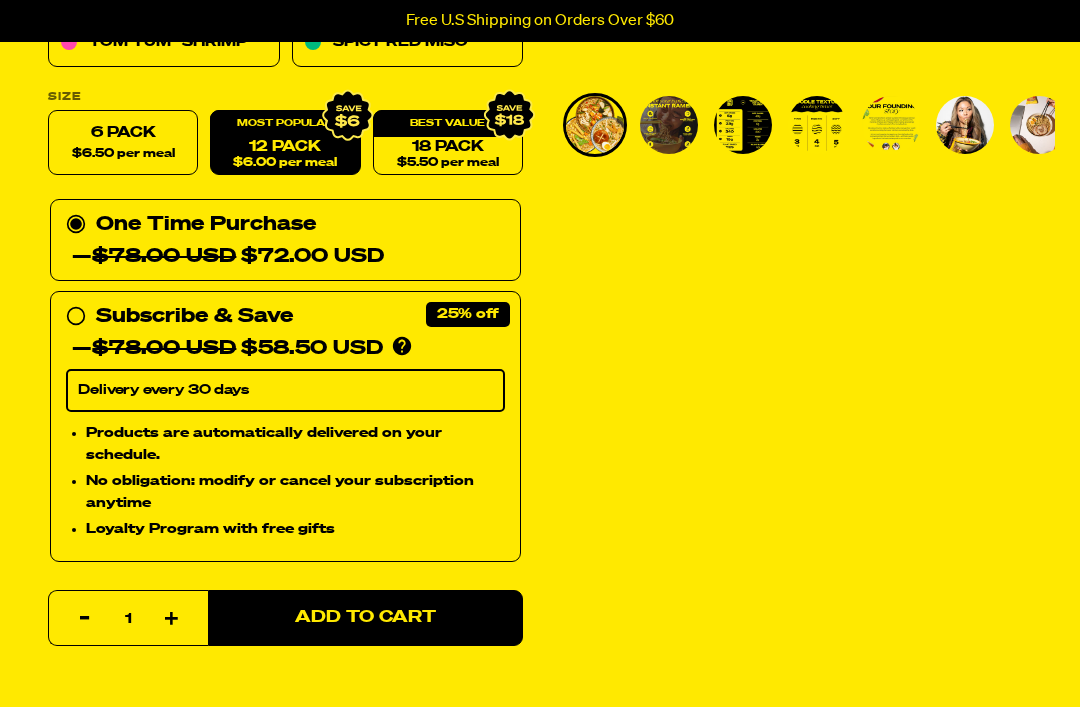 scroll, scrollTop: 559, scrollLeft: 0, axis: vertical 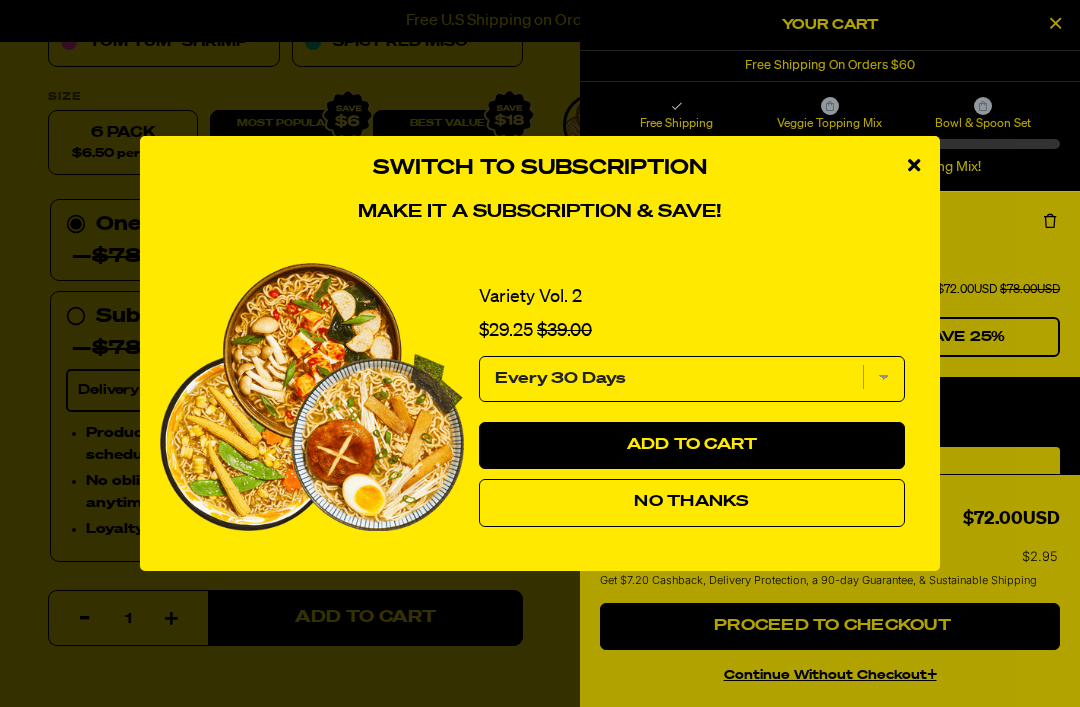 click on "No Thanks" at bounding box center [691, 502] 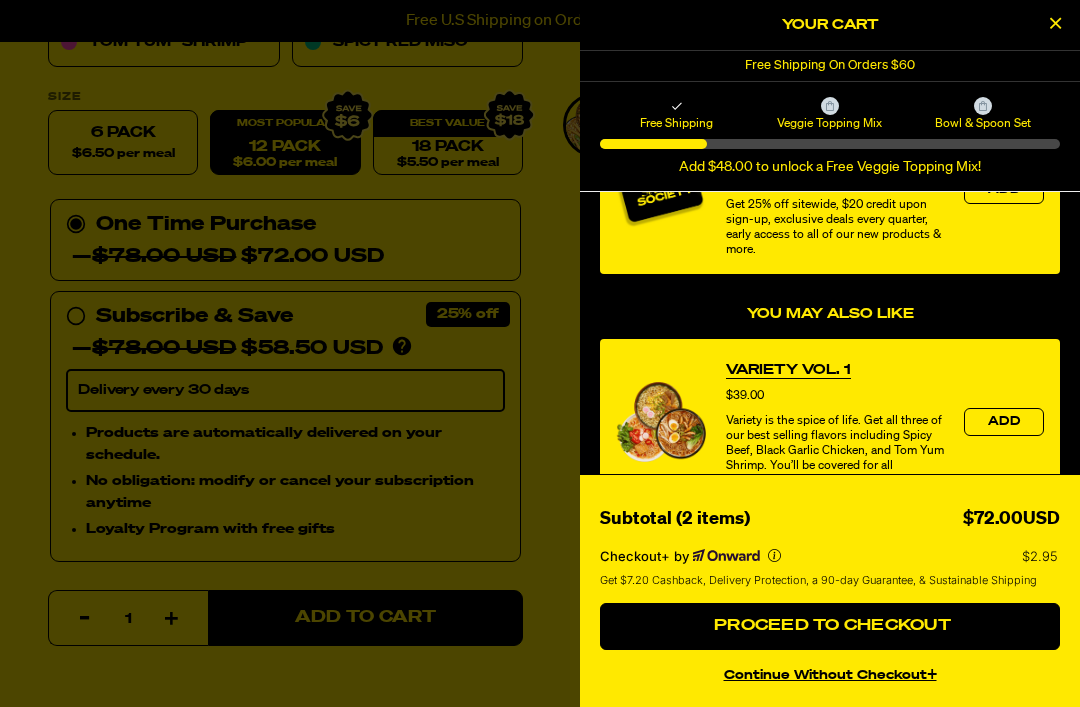 scroll, scrollTop: 341, scrollLeft: 0, axis: vertical 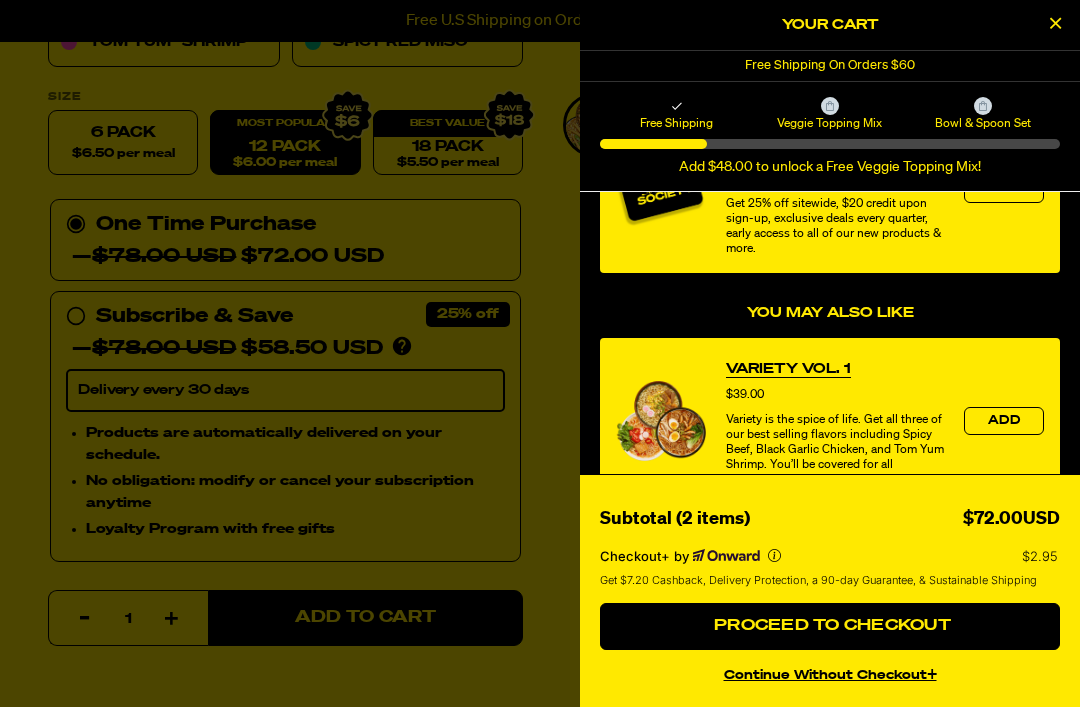 click on "Proceed to Checkout" at bounding box center [830, 626] 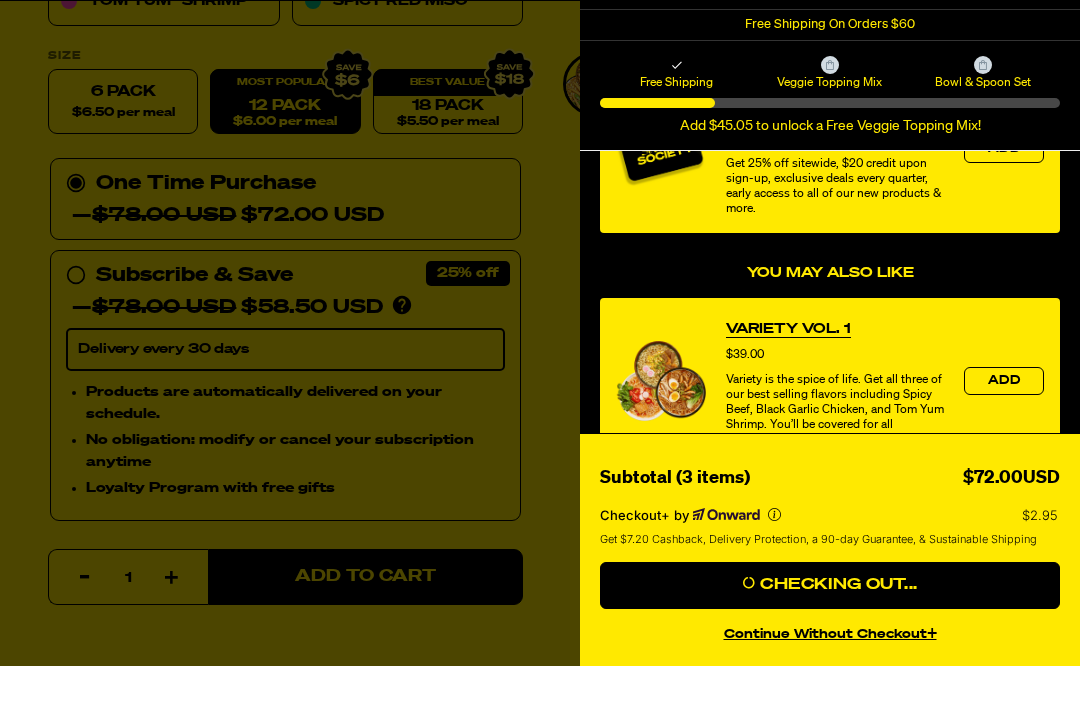 scroll, scrollTop: 623, scrollLeft: 0, axis: vertical 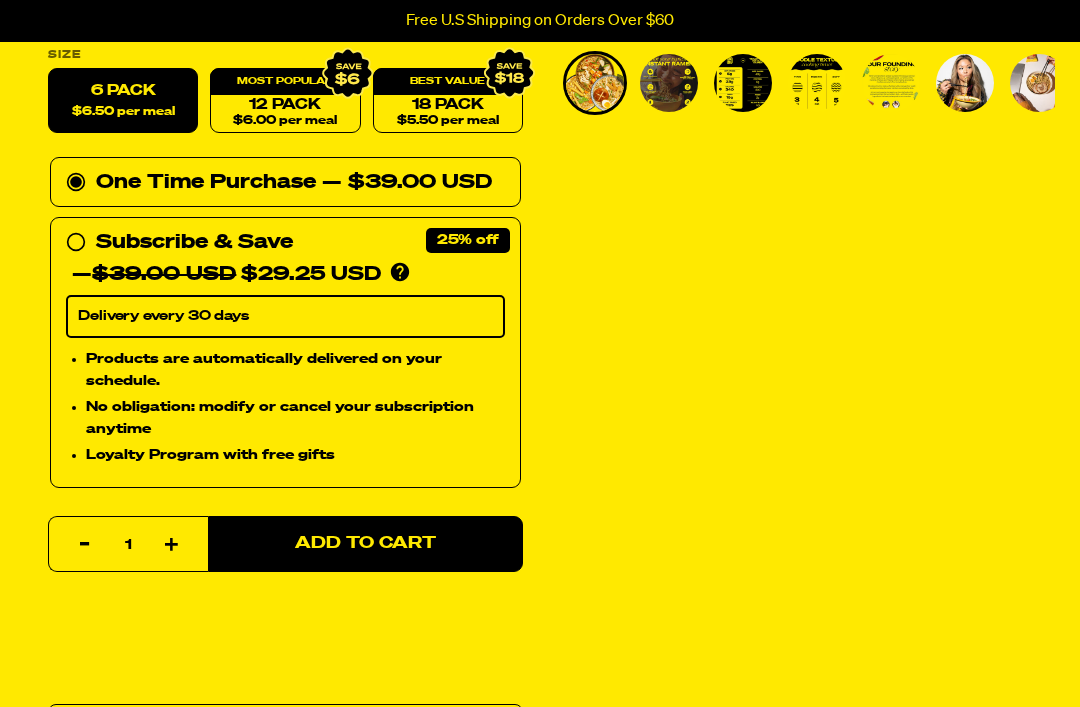 click on "Add to Cart" at bounding box center (365, 544) 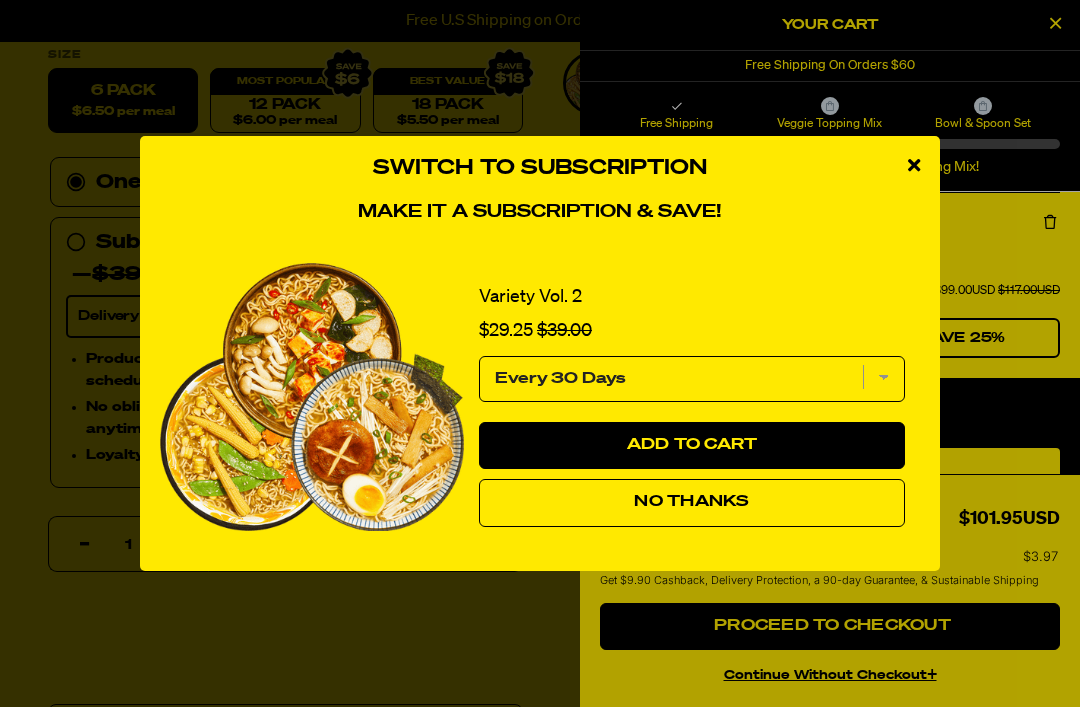 click on "No Thanks" at bounding box center [691, 502] 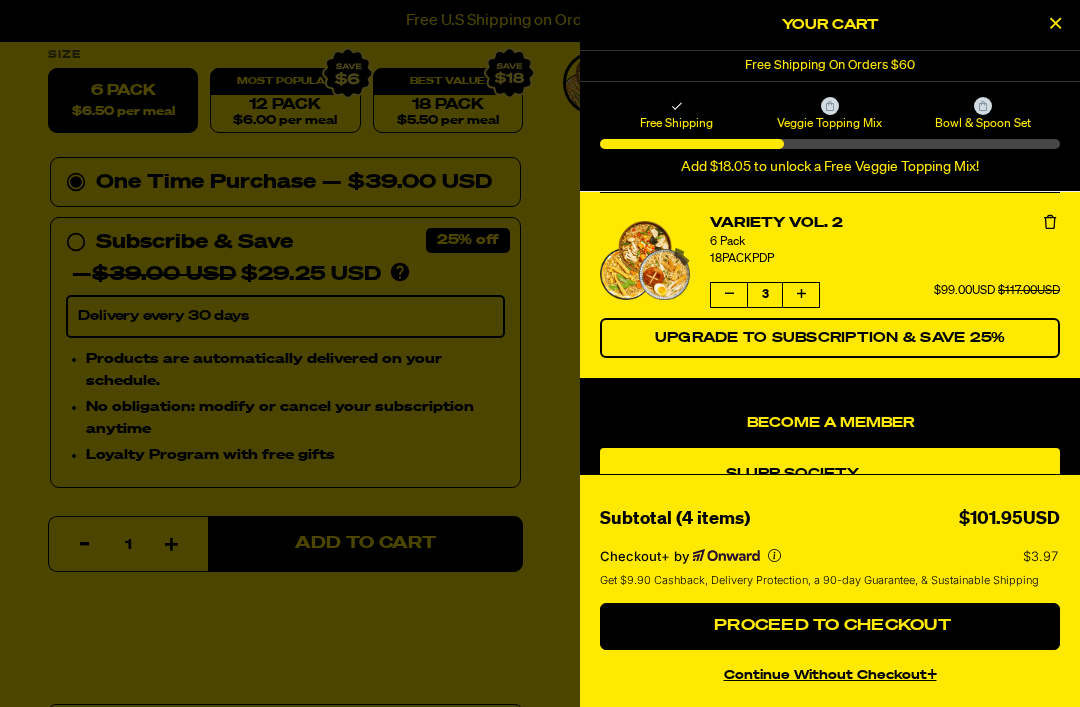 scroll, scrollTop: 0, scrollLeft: 0, axis: both 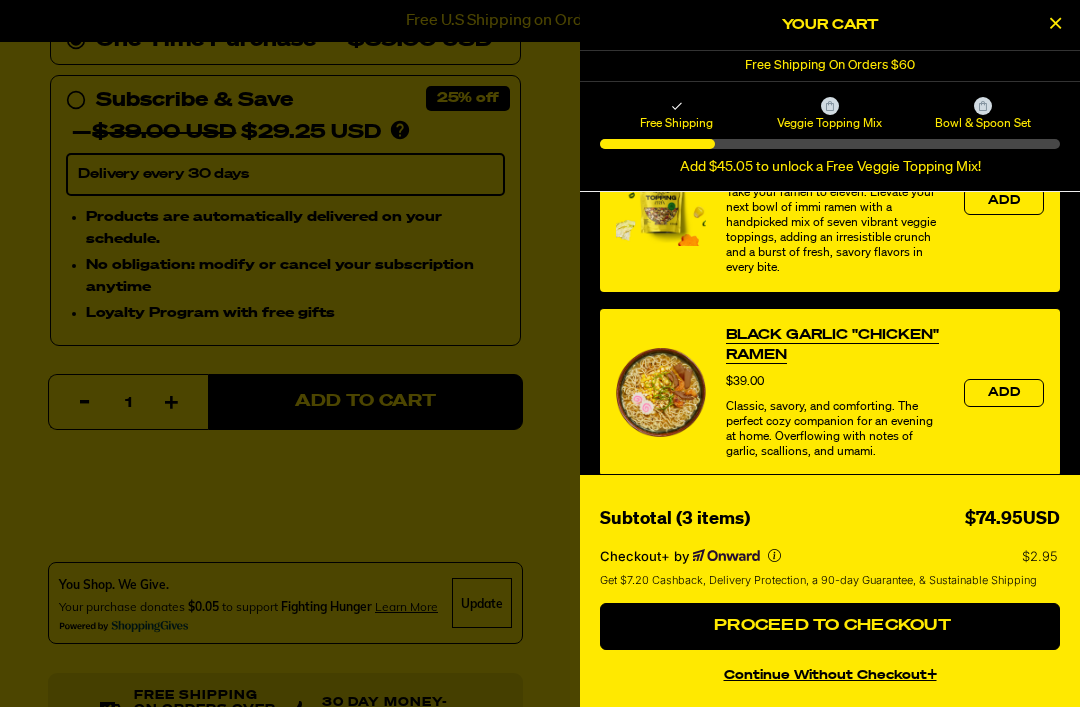 click on "Proceed to Checkout" at bounding box center [830, 626] 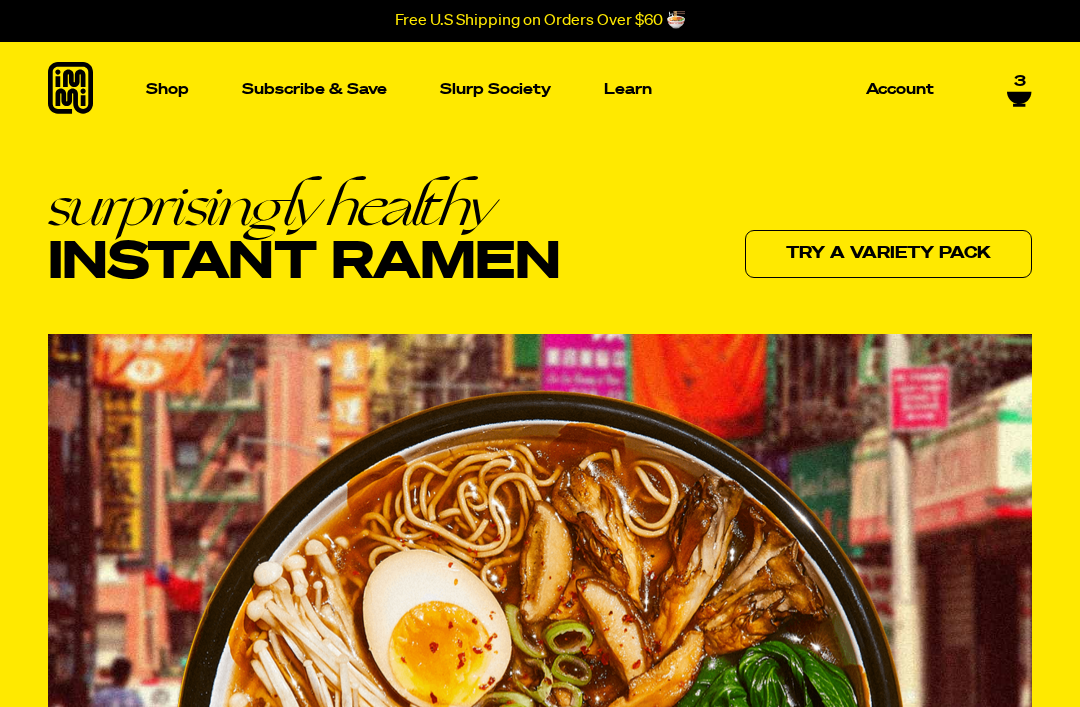 scroll, scrollTop: 0, scrollLeft: 0, axis: both 